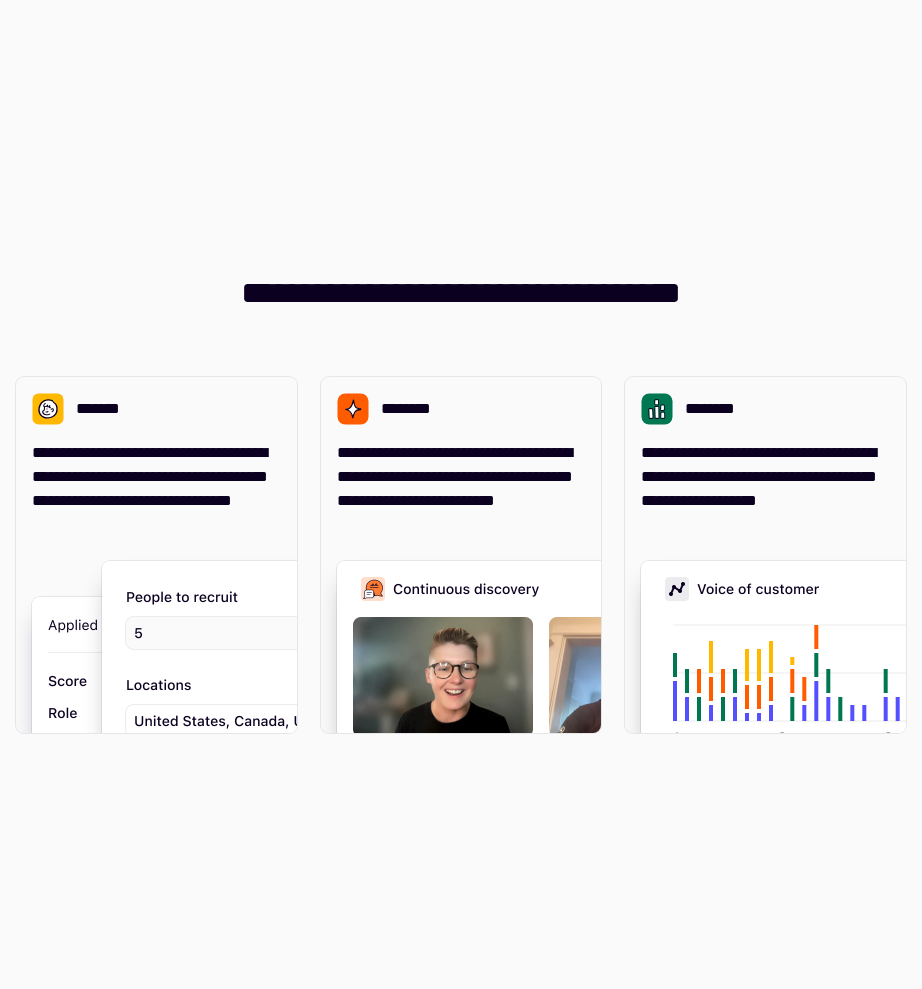 scroll, scrollTop: 0, scrollLeft: 0, axis: both 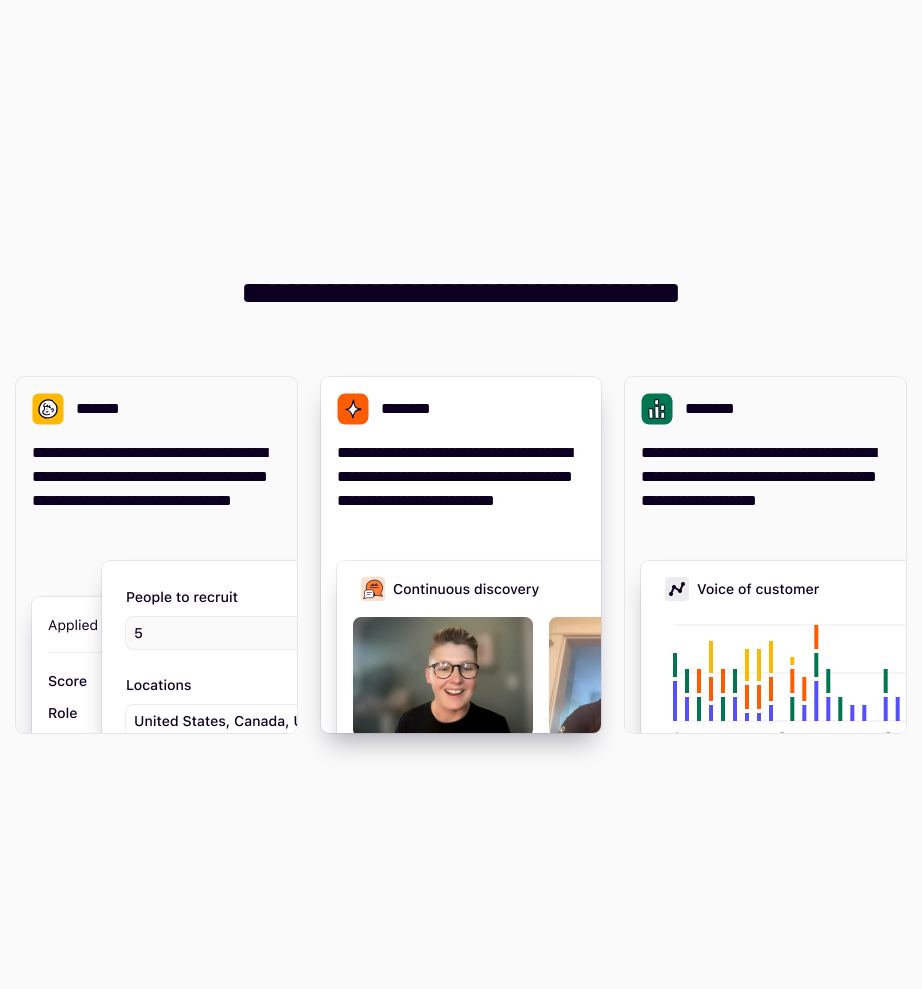 click on "**********" at bounding box center (461, 489) 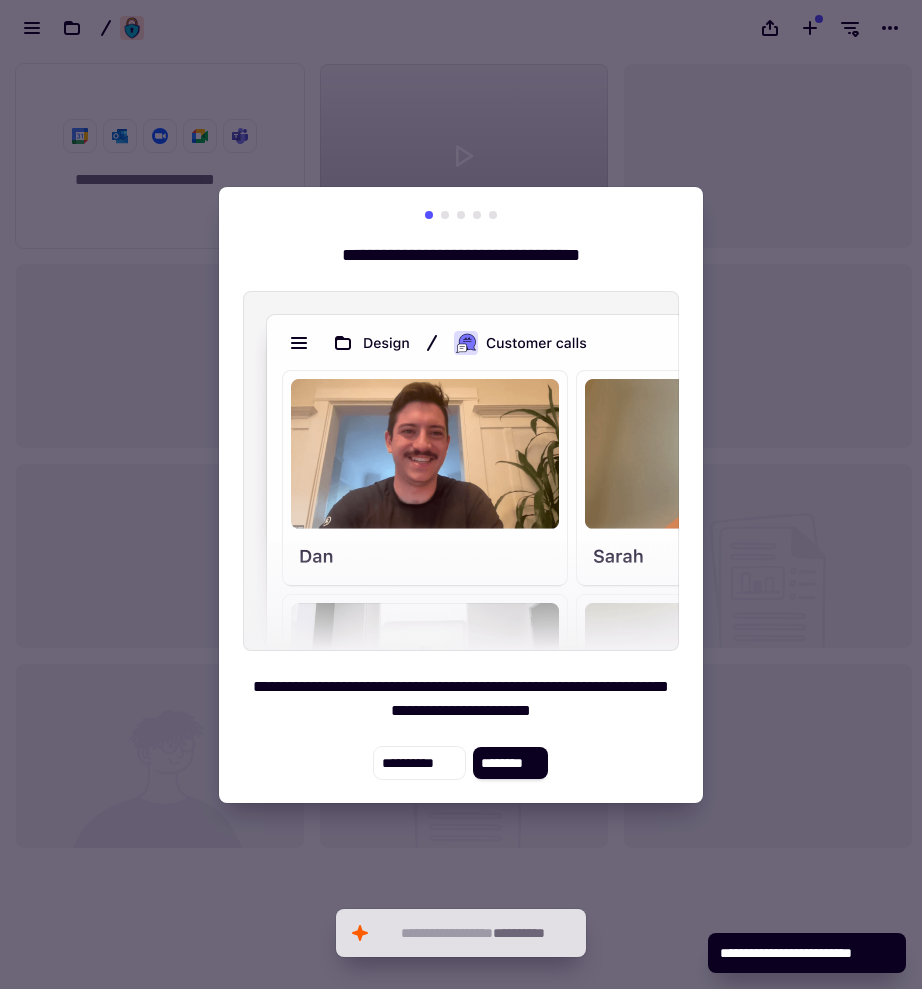 scroll, scrollTop: 16, scrollLeft: 16, axis: both 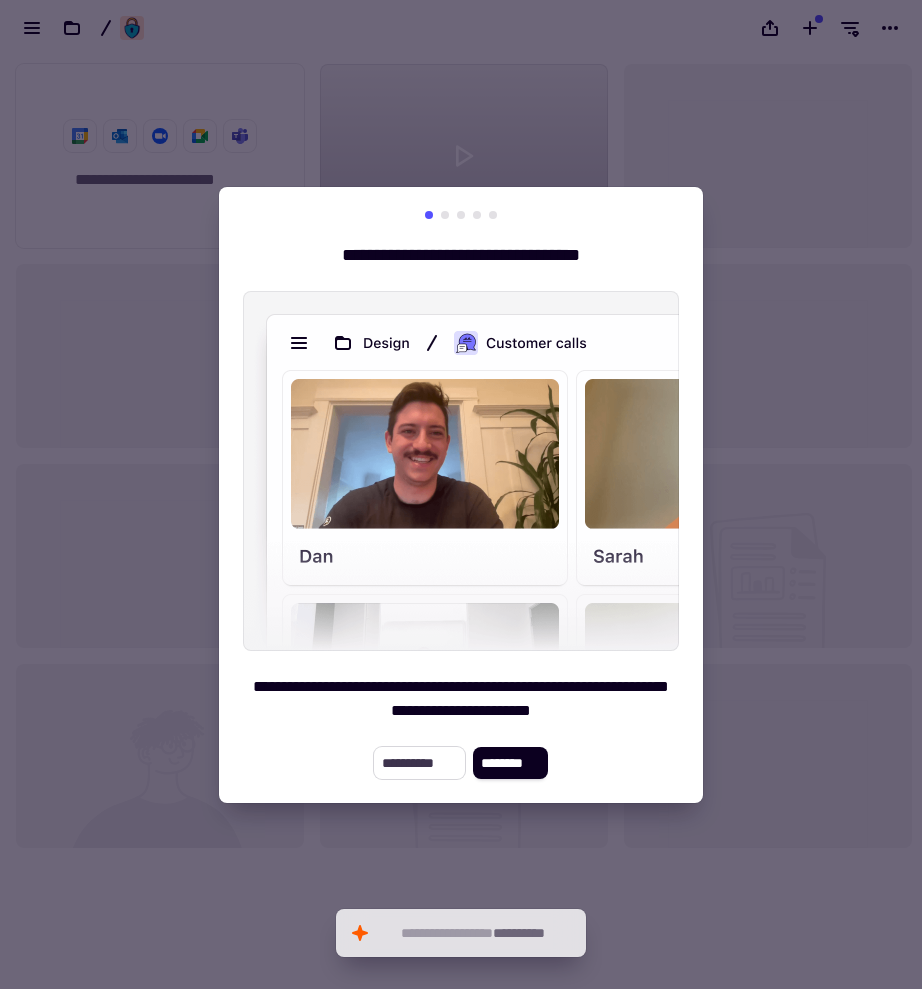 click on "**********" 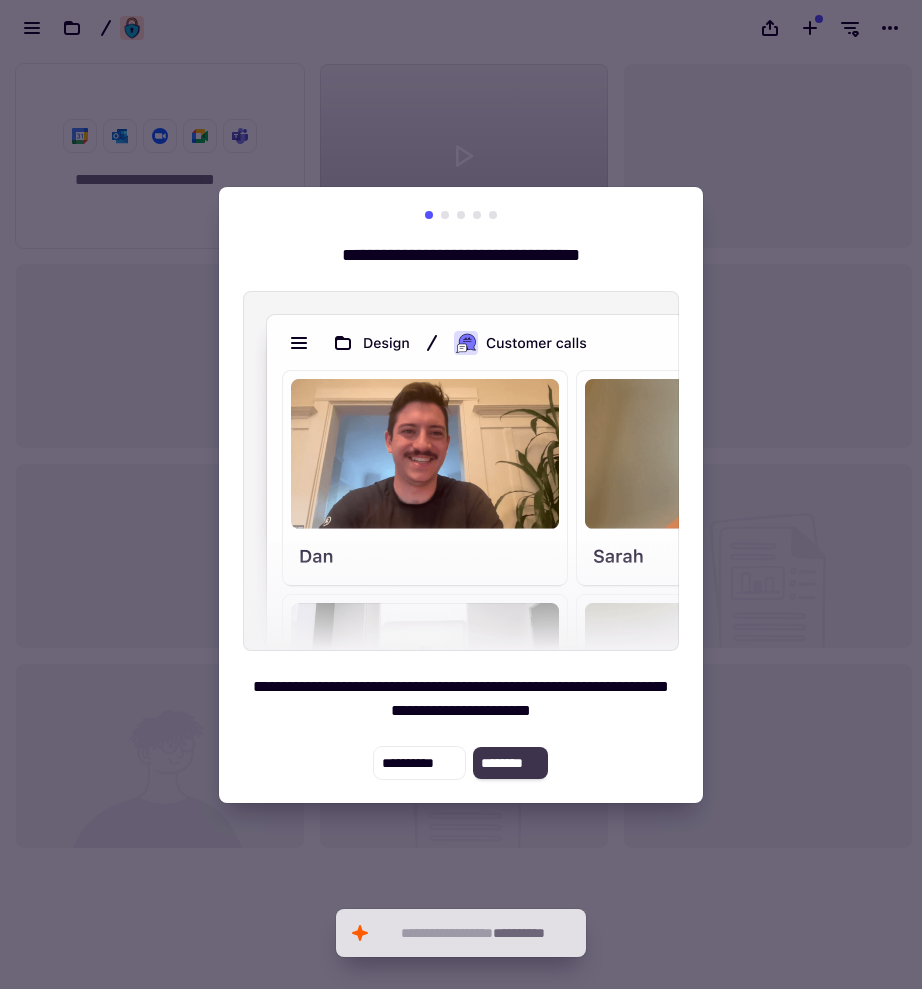 click on "********" 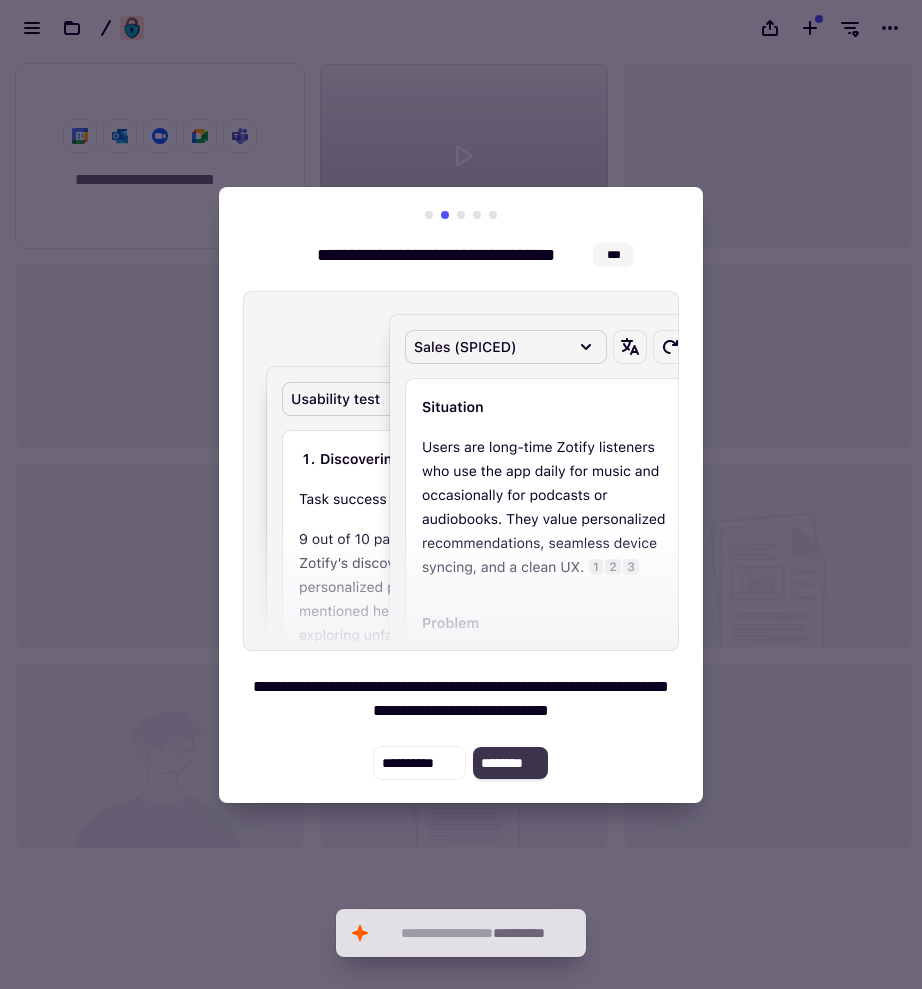 click on "********" 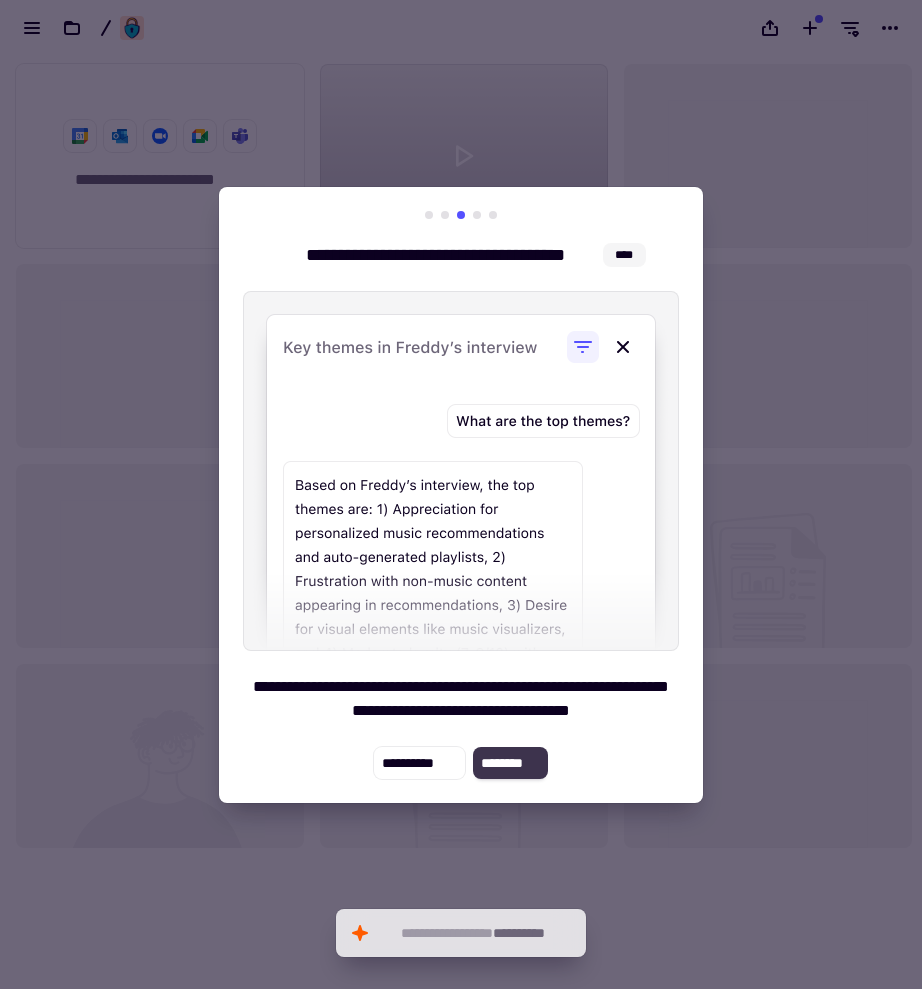 click on "********" 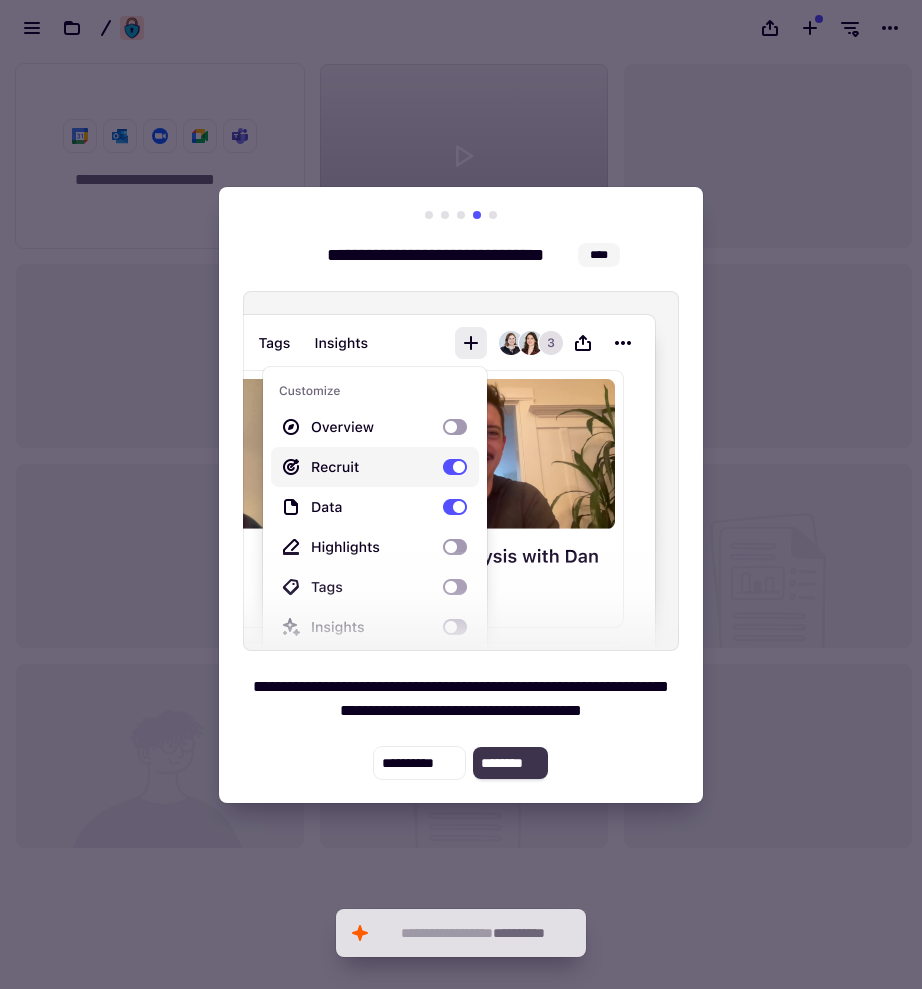click on "********" 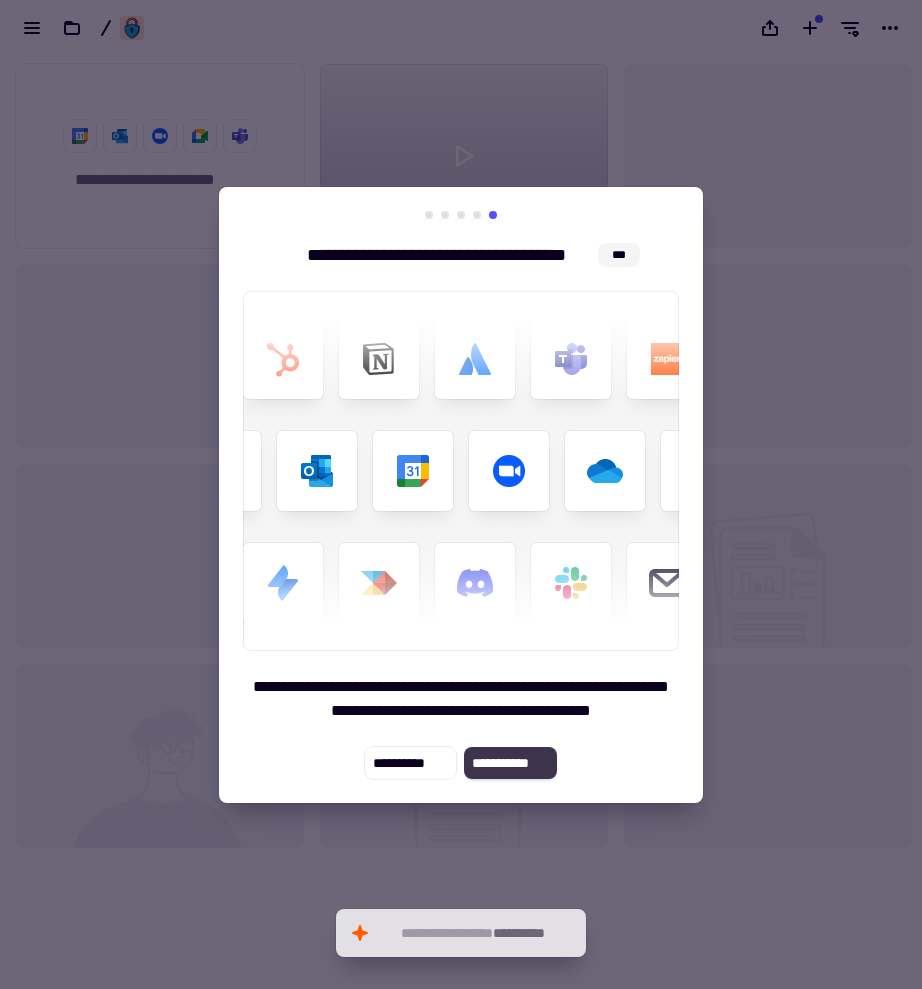click on "**********" 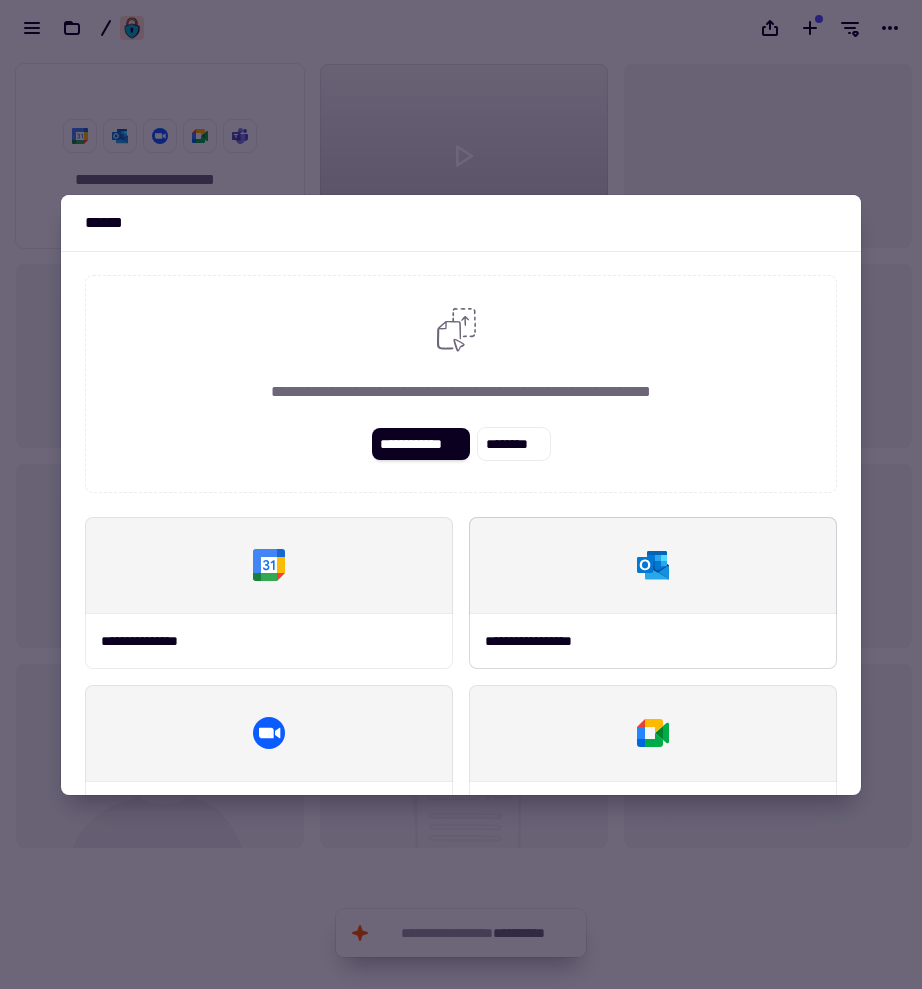 scroll, scrollTop: 393, scrollLeft: 0, axis: vertical 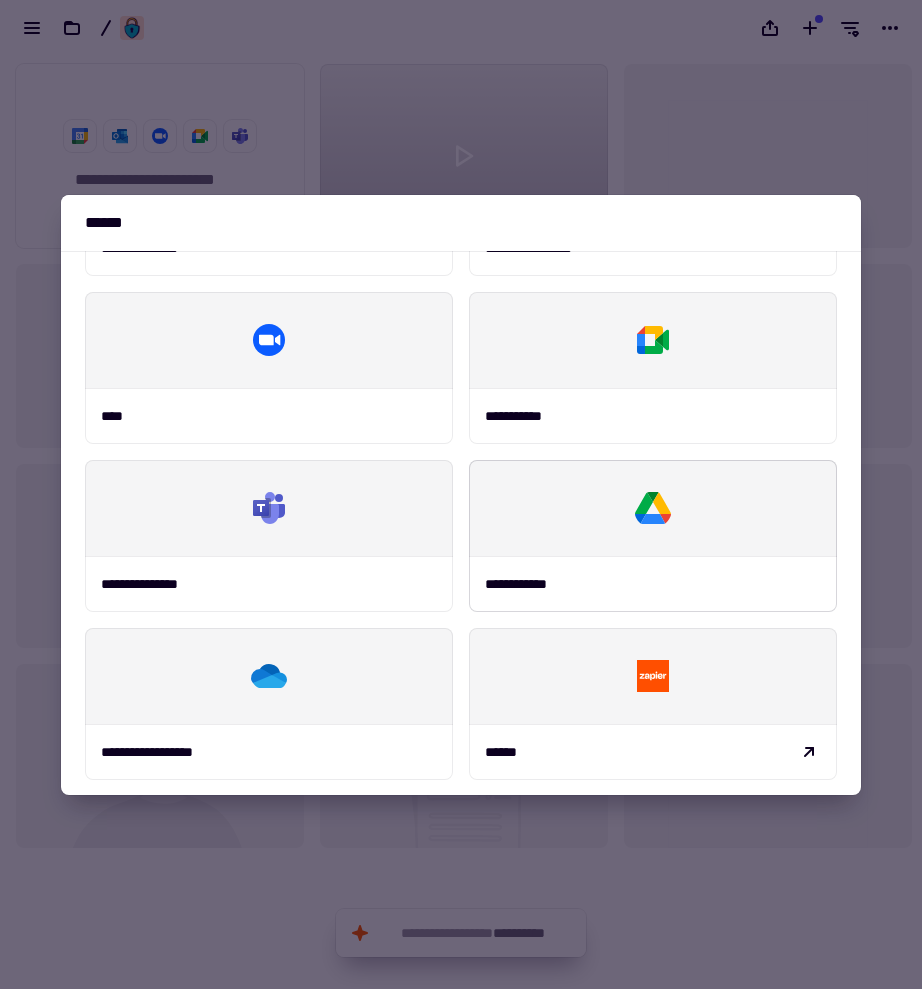 click at bounding box center [653, 508] 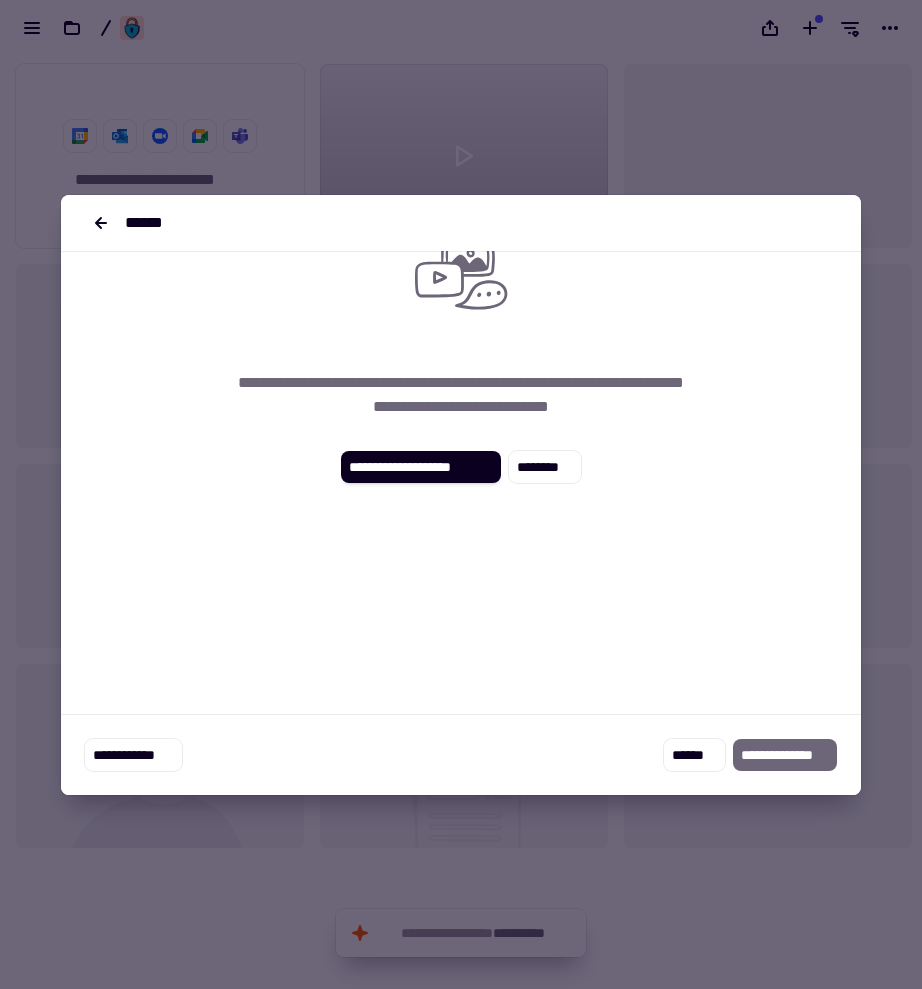 scroll, scrollTop: 0, scrollLeft: 0, axis: both 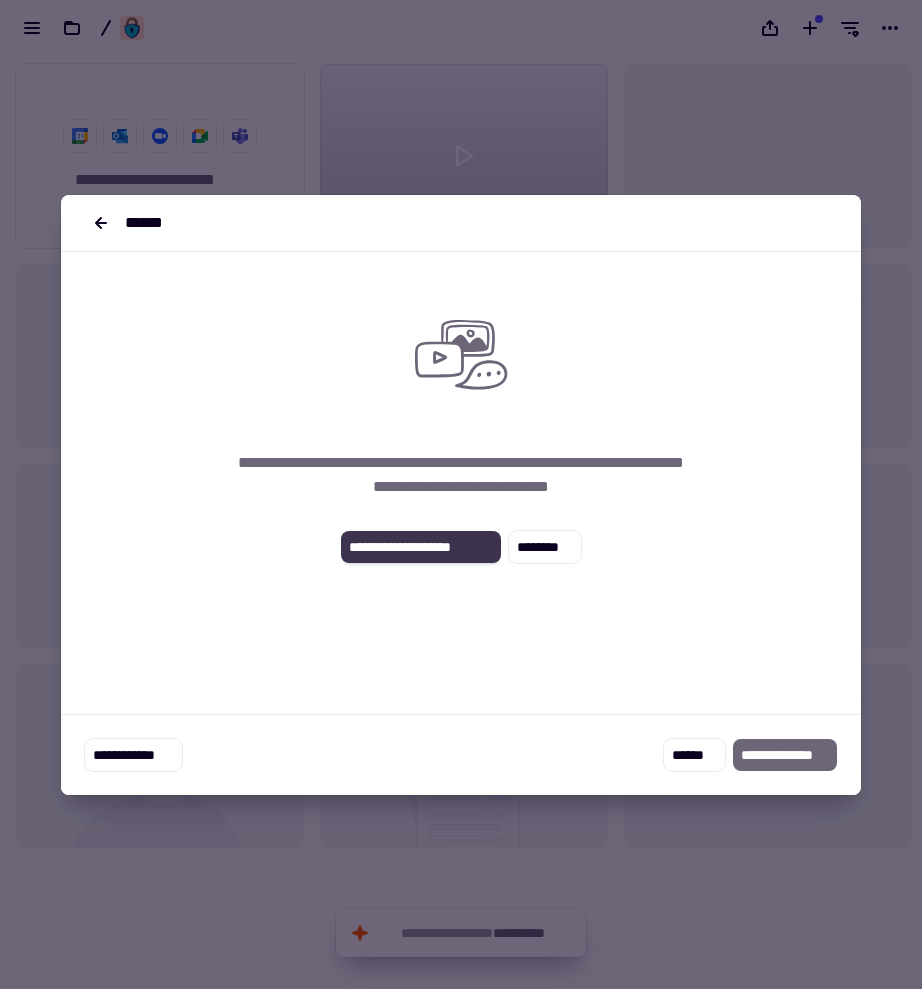 click on "**********" 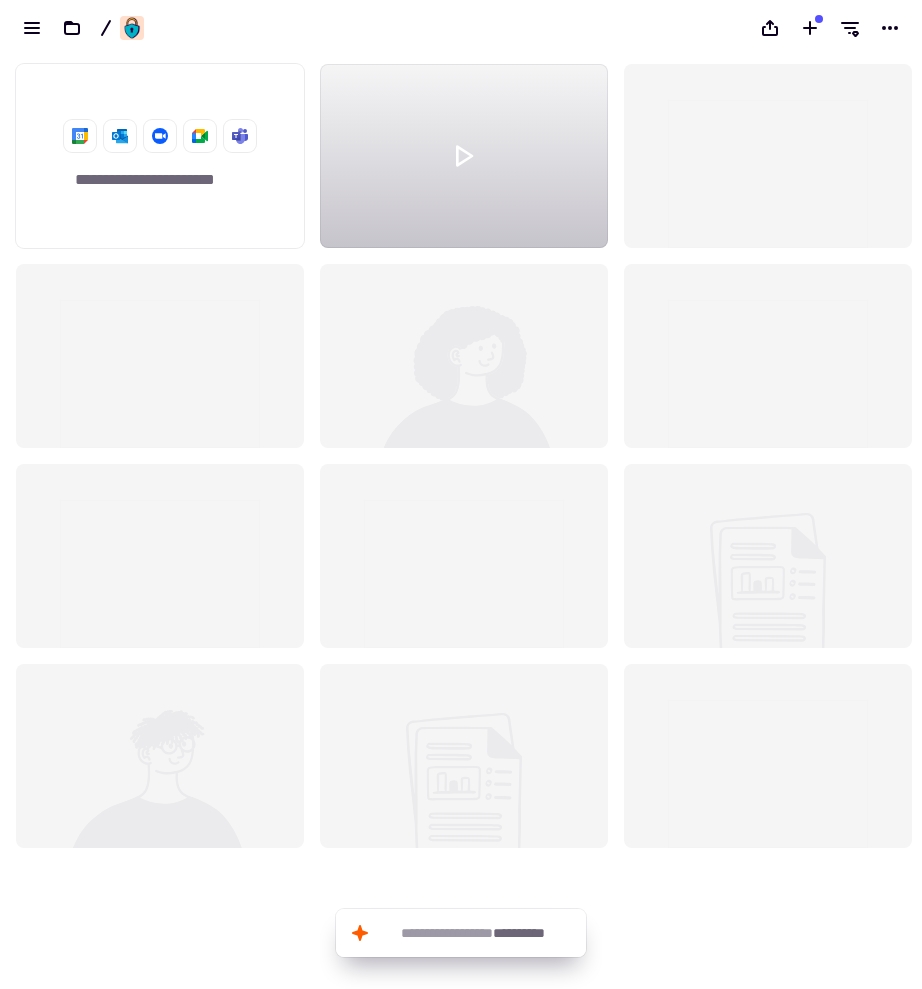 scroll, scrollTop: 918, scrollLeft: 907, axis: both 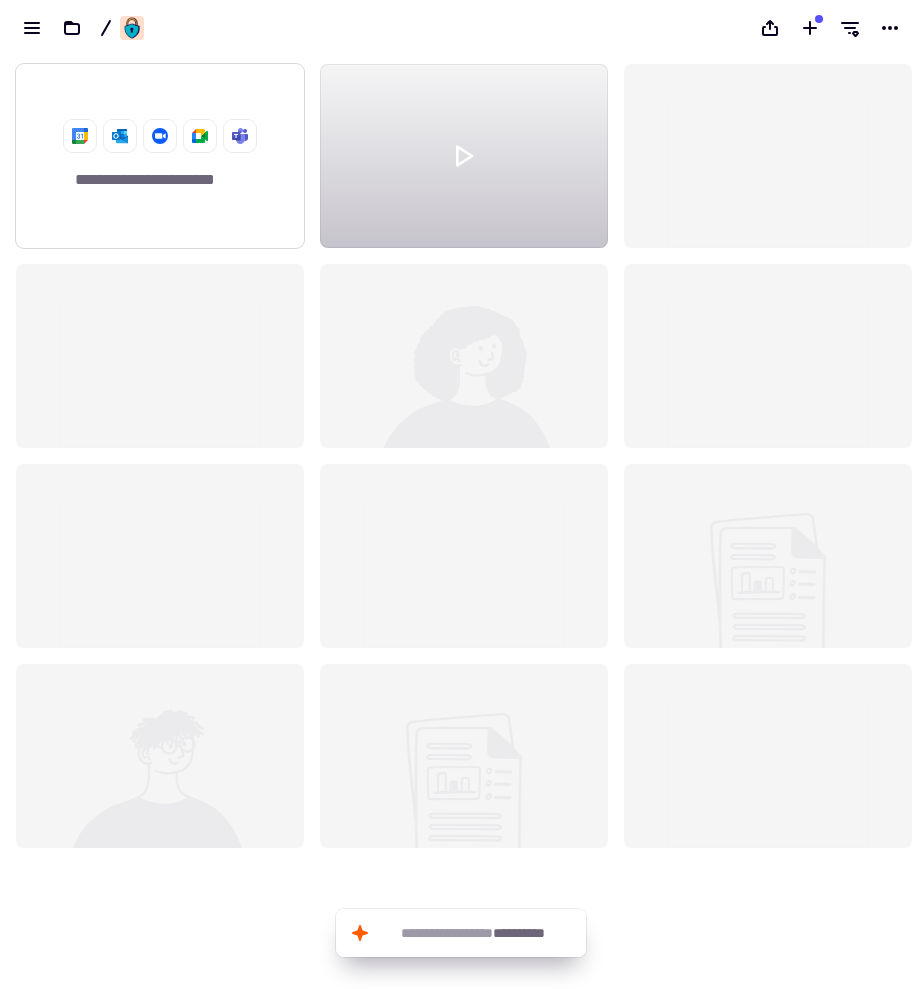 click on "**********" 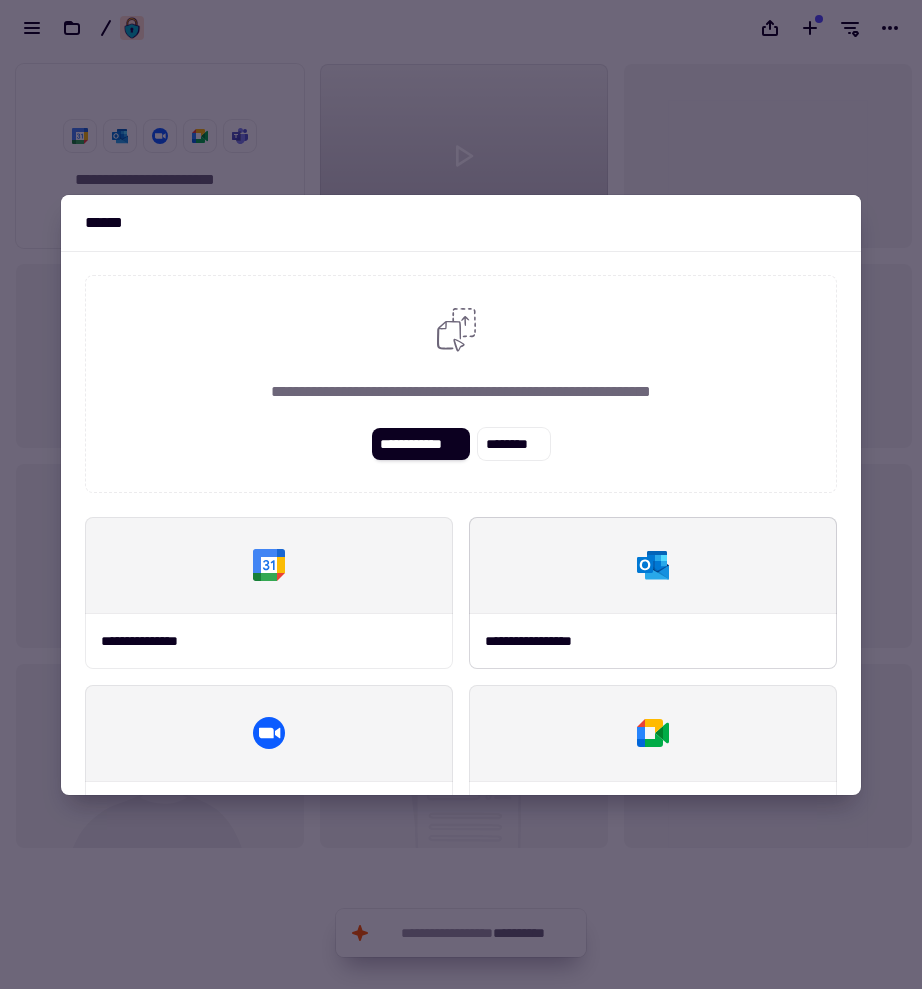 scroll, scrollTop: 334, scrollLeft: 0, axis: vertical 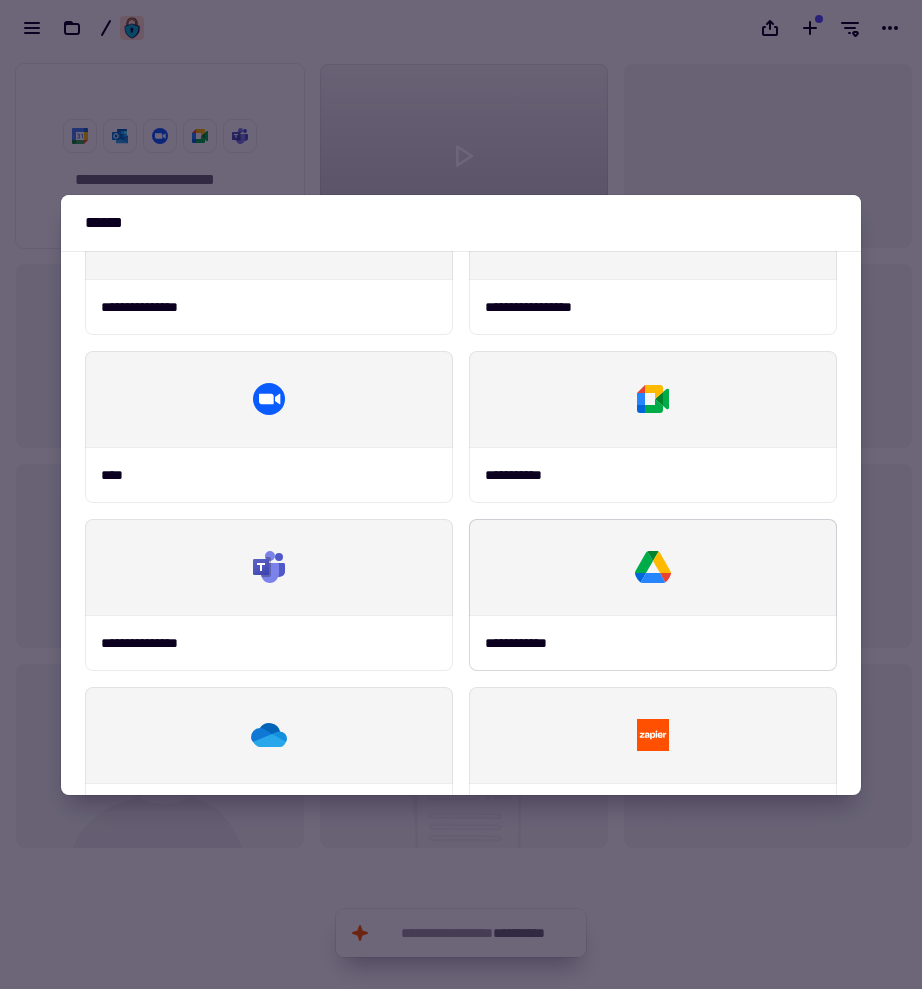 click at bounding box center (653, 567) 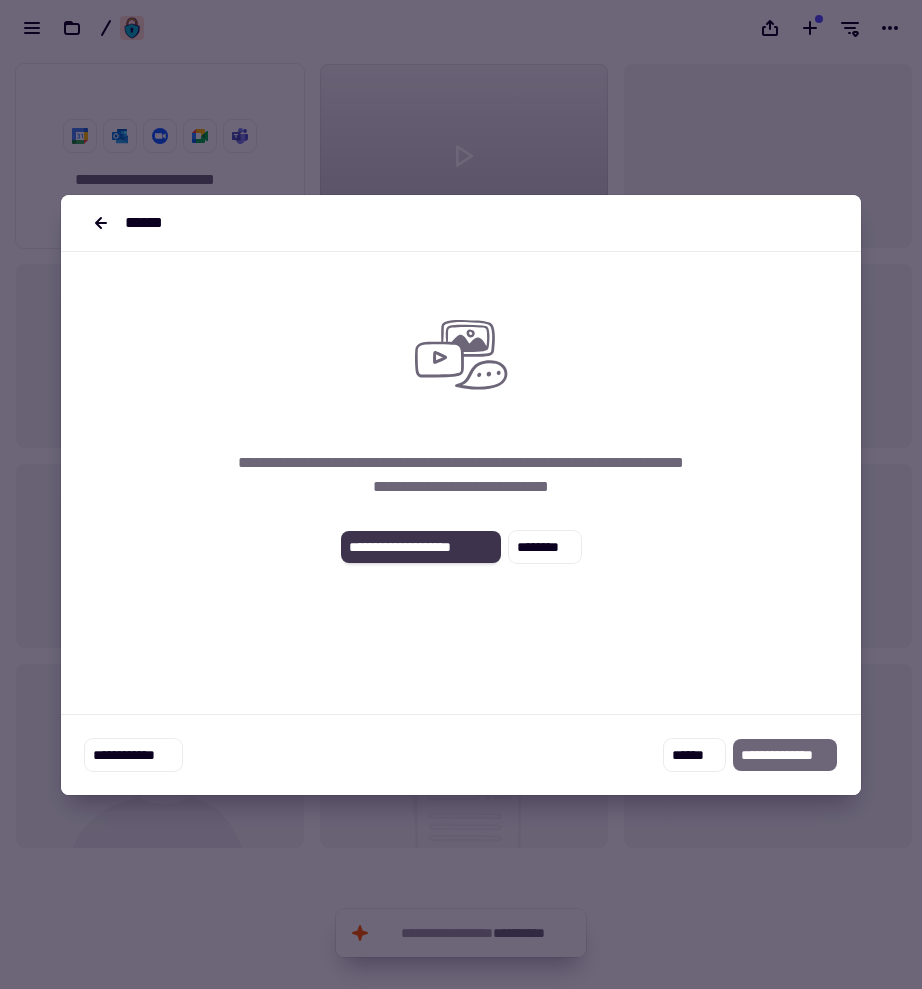click on "**********" 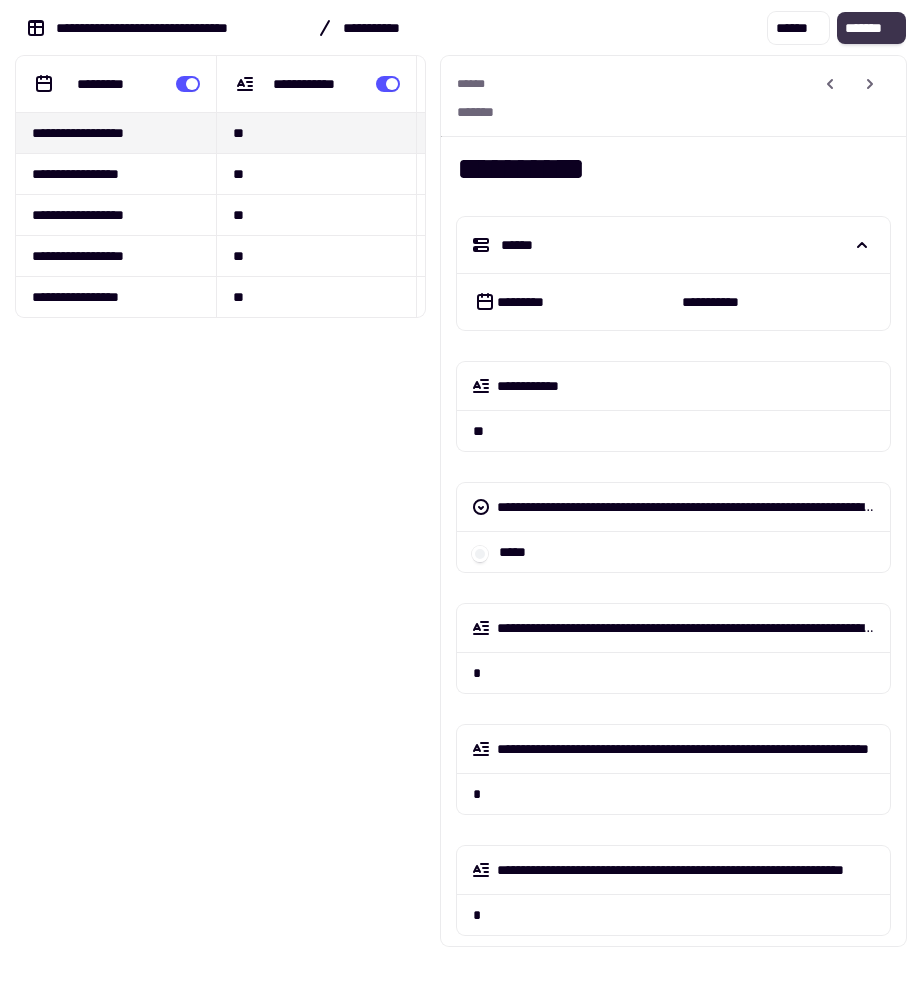 click on "*******" 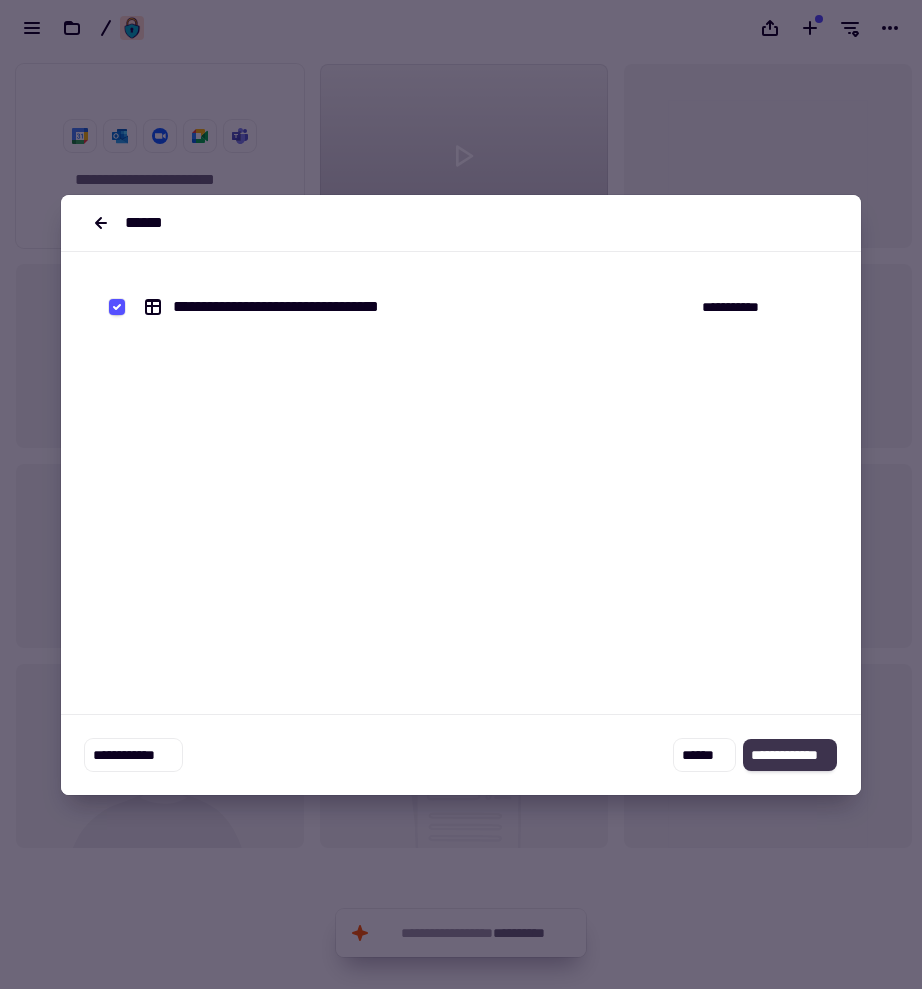 click on "**********" 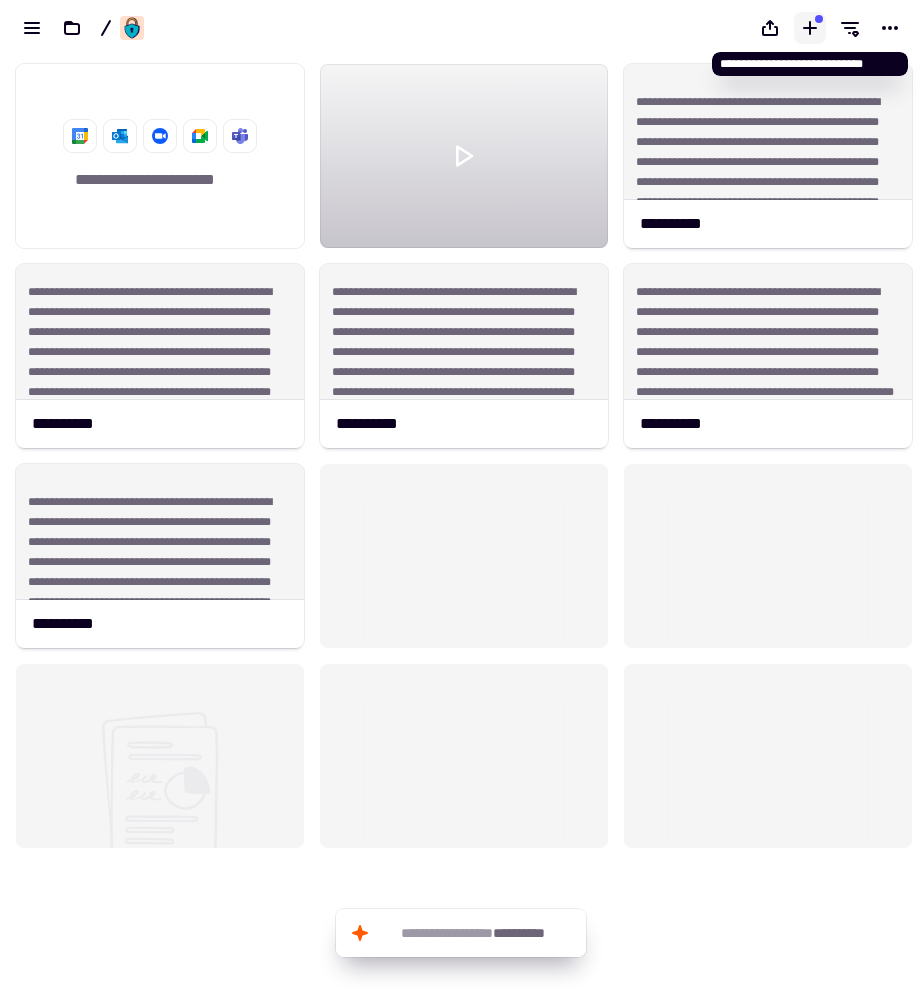 click 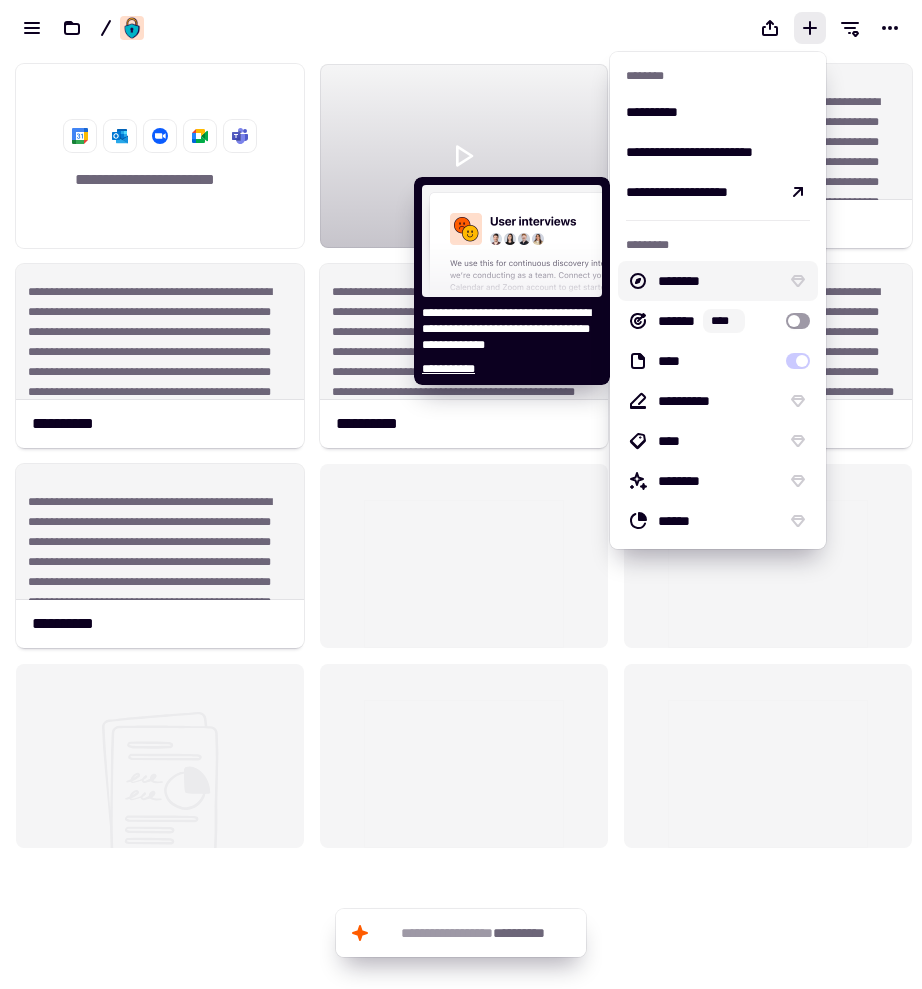 click on "********" at bounding box center [718, 281] 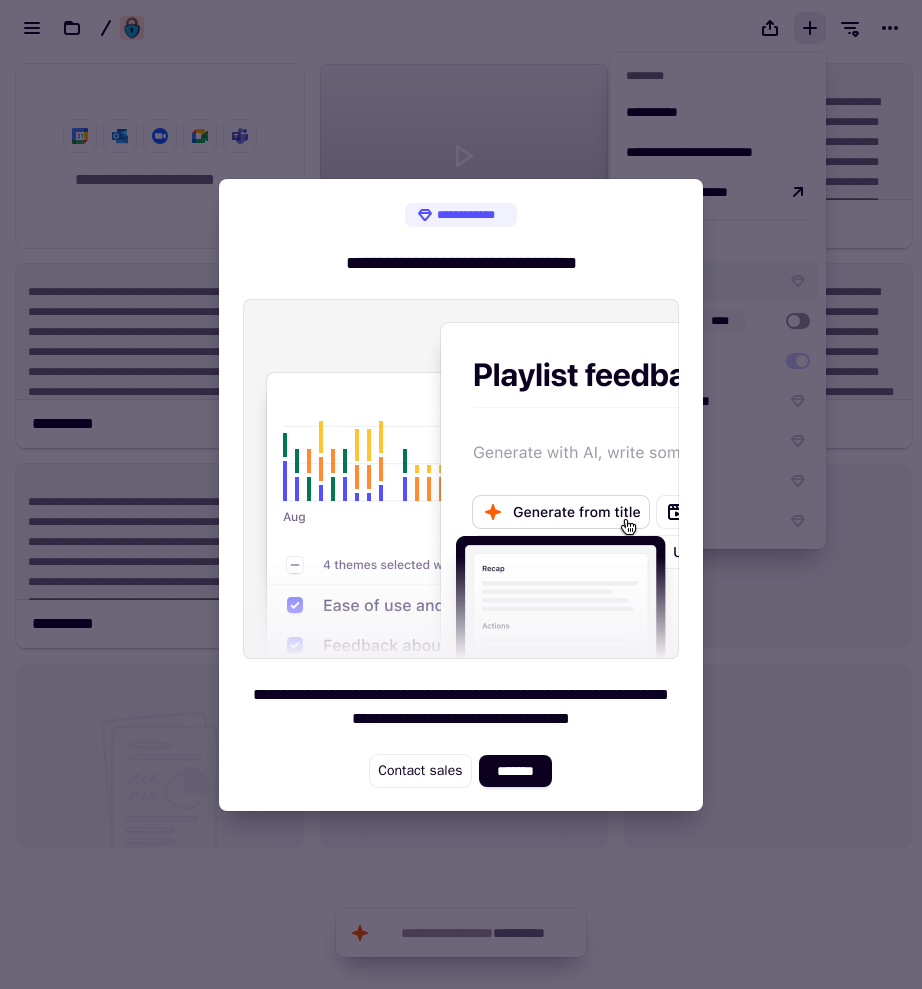 click at bounding box center [461, 494] 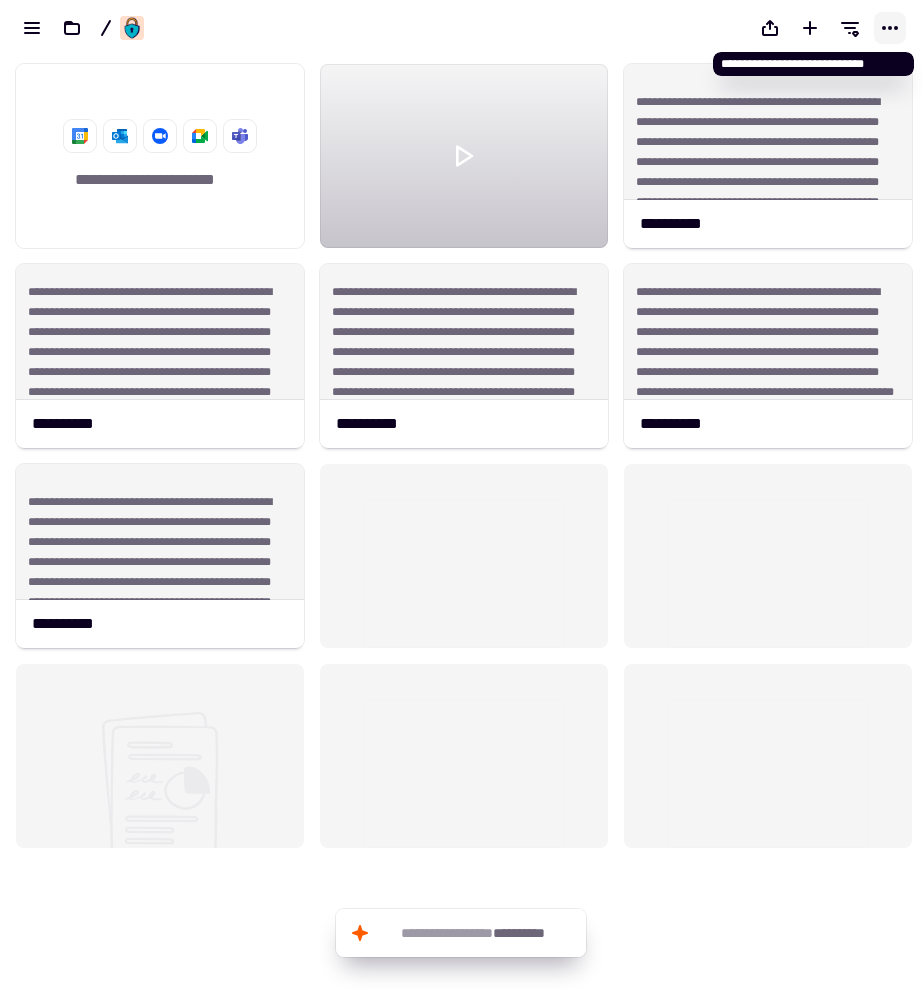 click 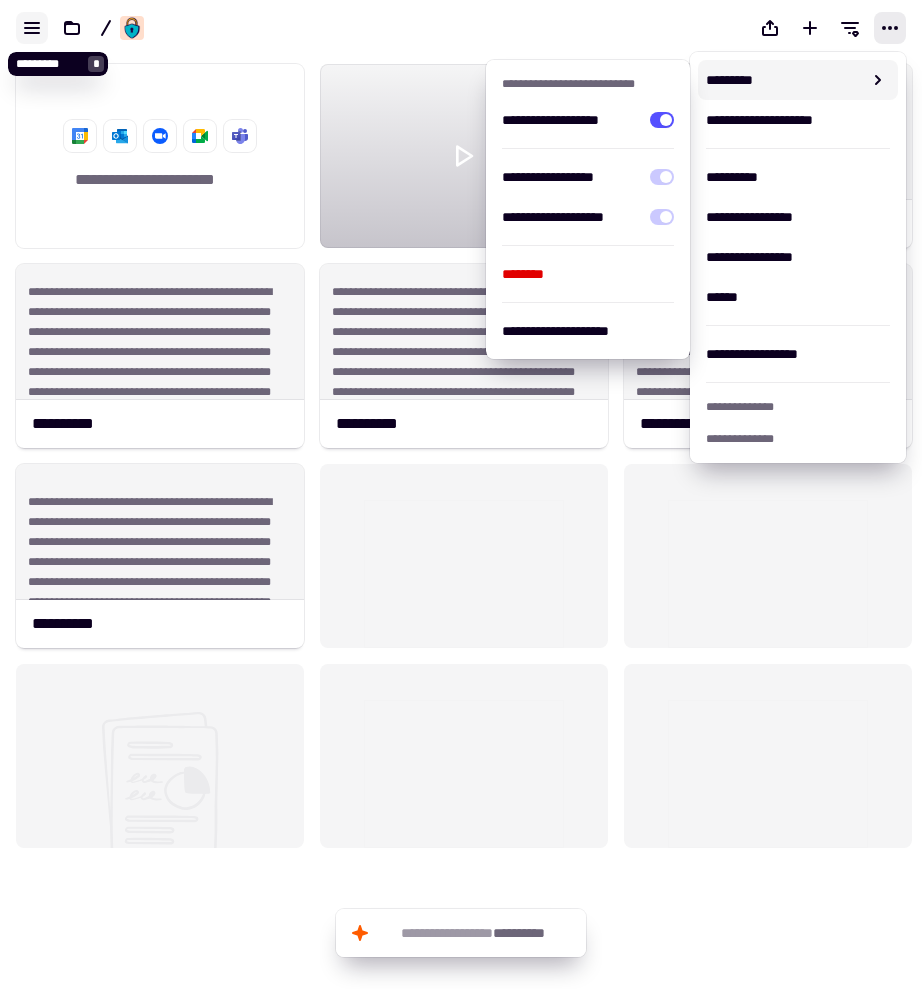 click 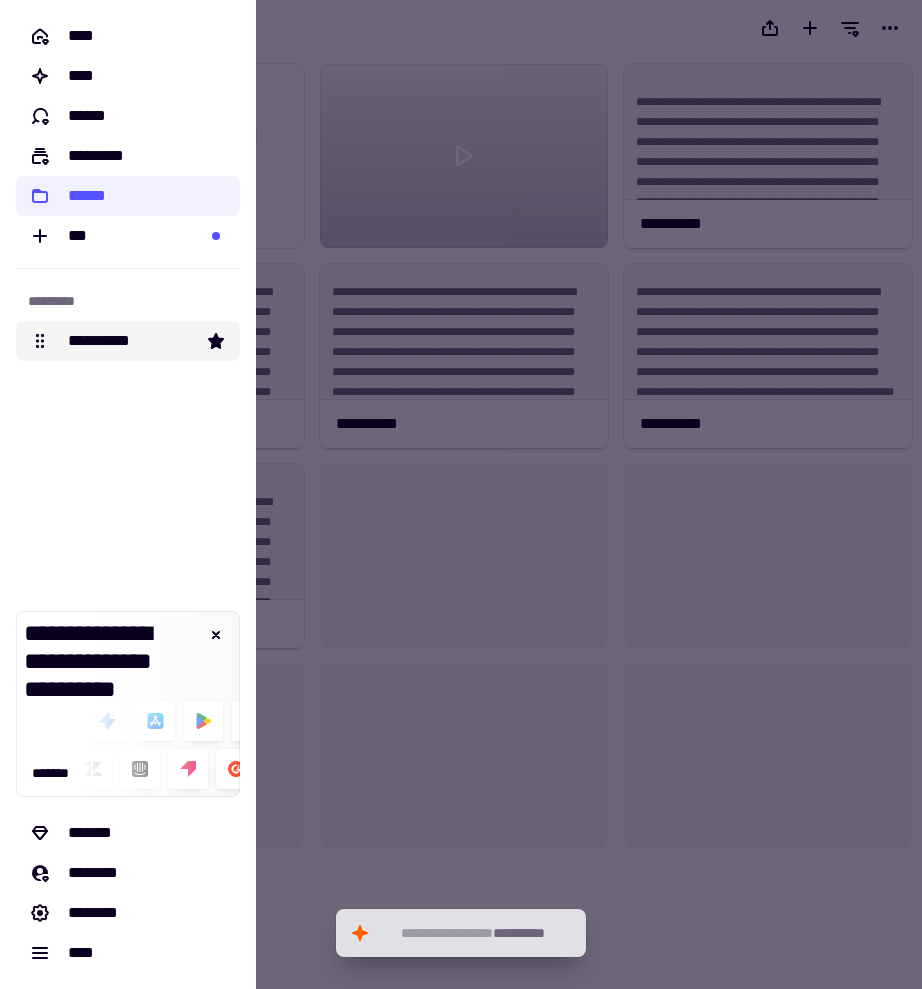click on "**********" 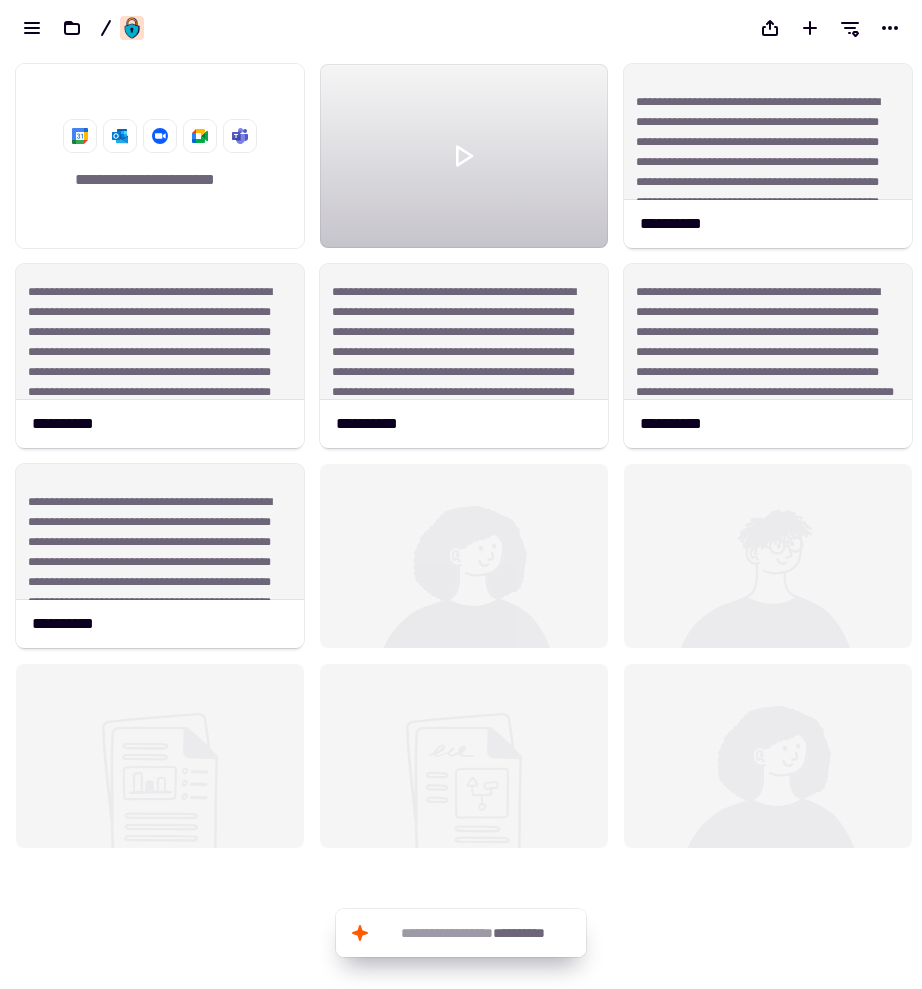 scroll, scrollTop: 16, scrollLeft: 16, axis: both 